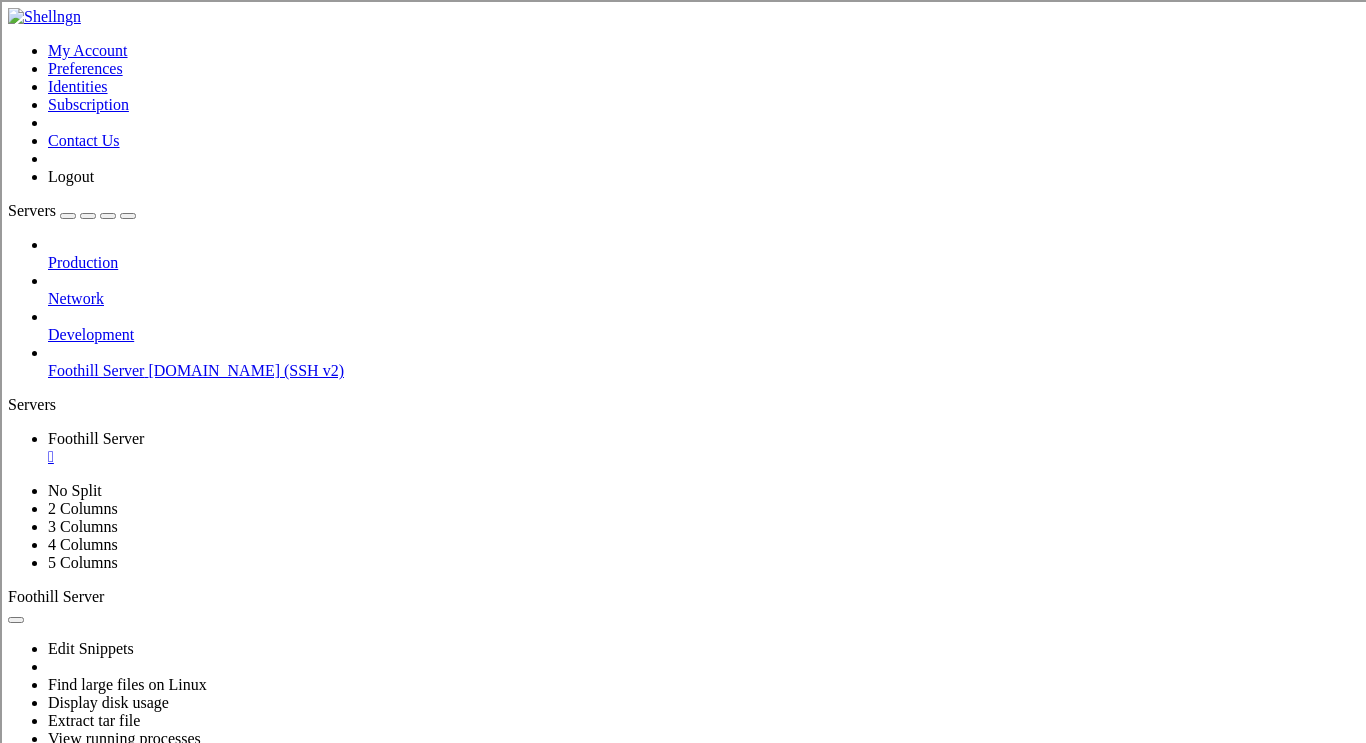 scroll, scrollTop: 0, scrollLeft: 0, axis: both 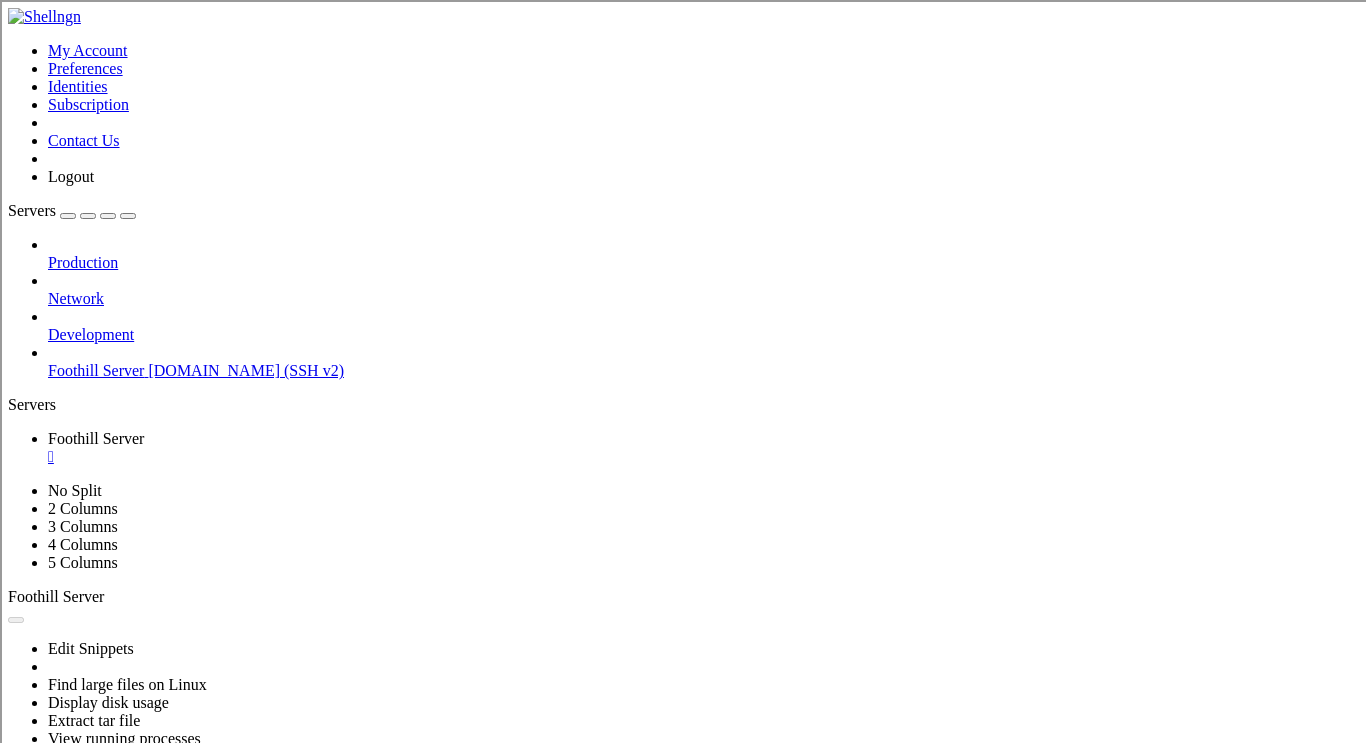click on "Reconnect" at bounding box center [48, 852] 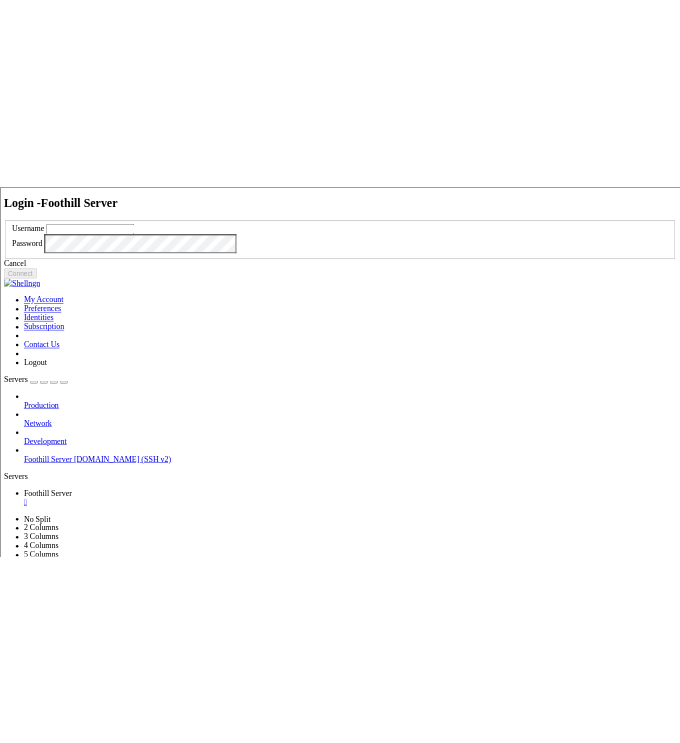 scroll, scrollTop: 0, scrollLeft: 0, axis: both 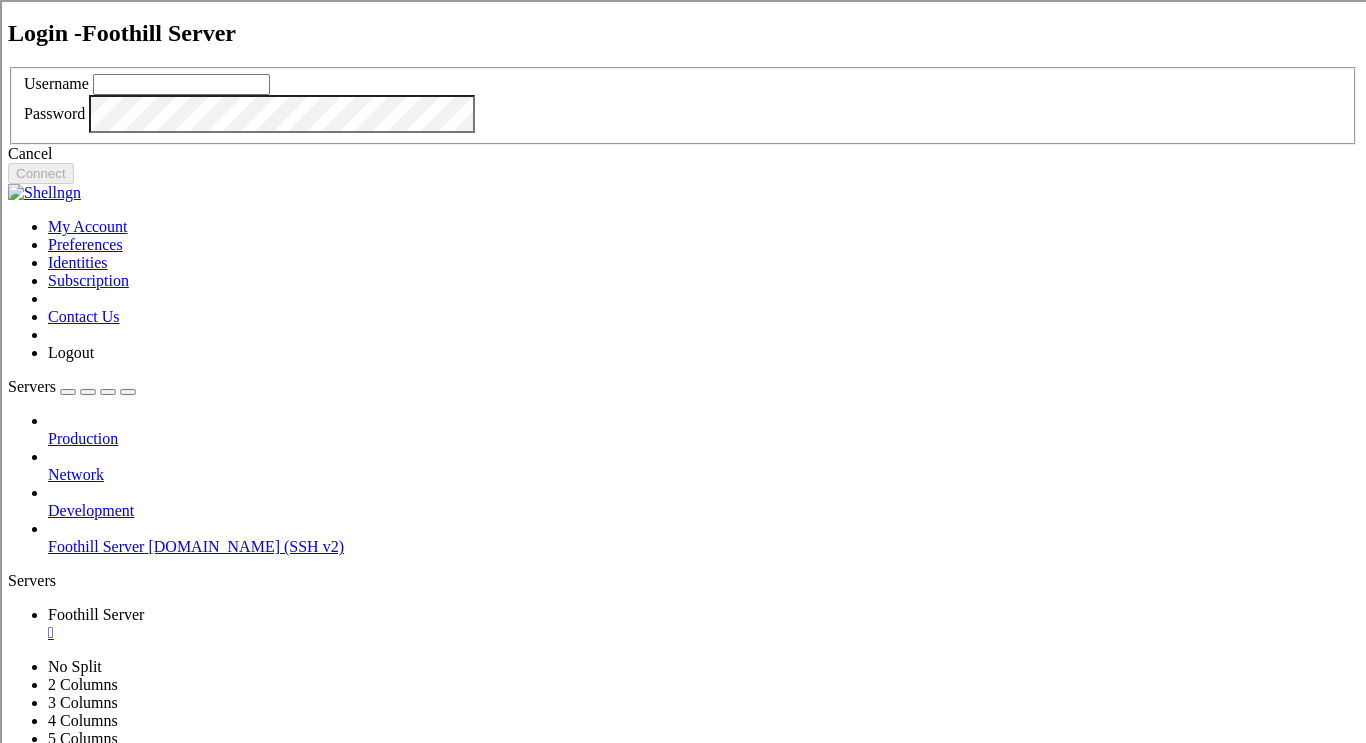 type on "[EMAIL_ADDRESS][DOMAIN_NAME]" 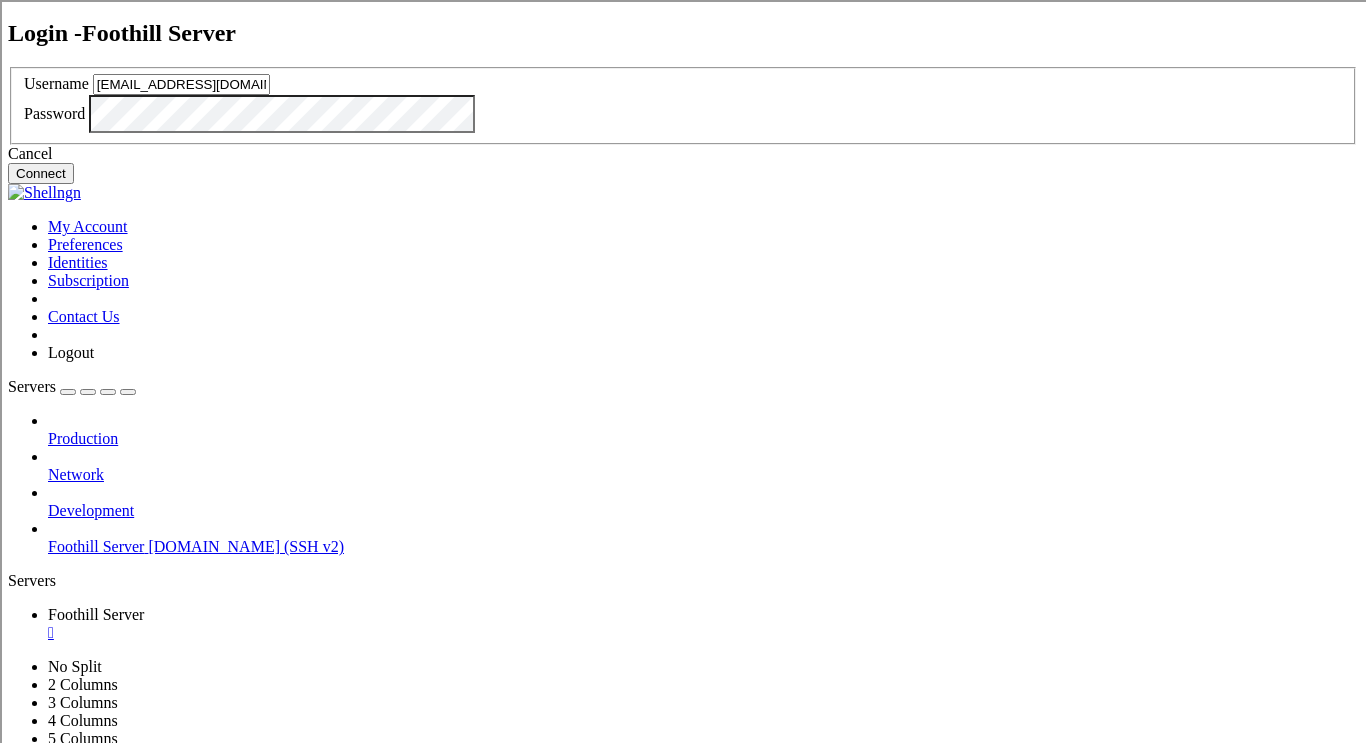 click on "Connect" at bounding box center [41, 173] 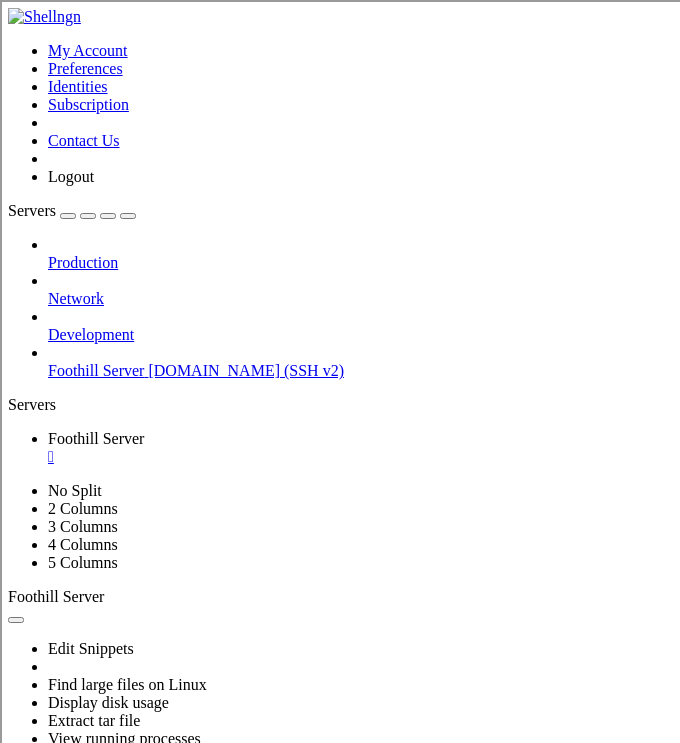 click at bounding box center (128, 216) 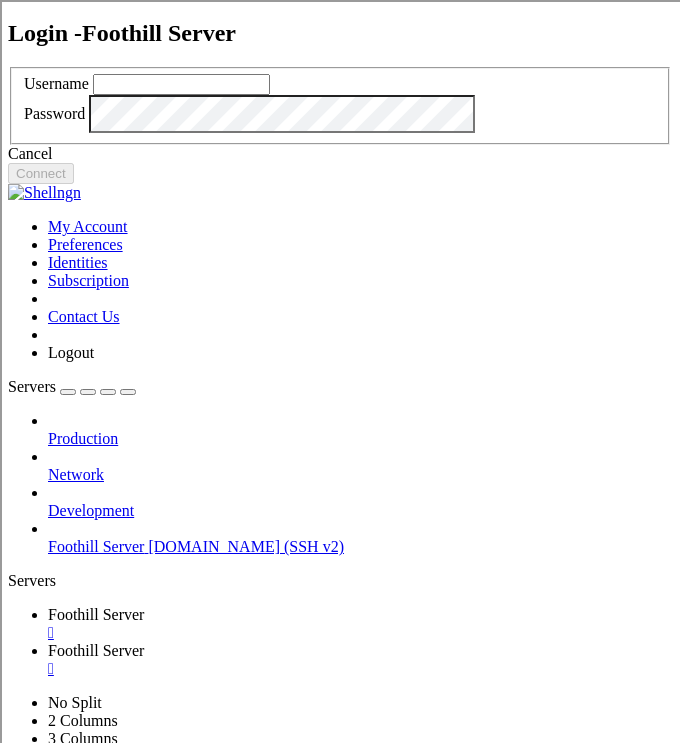 type on "[EMAIL_ADDRESS][DOMAIN_NAME]" 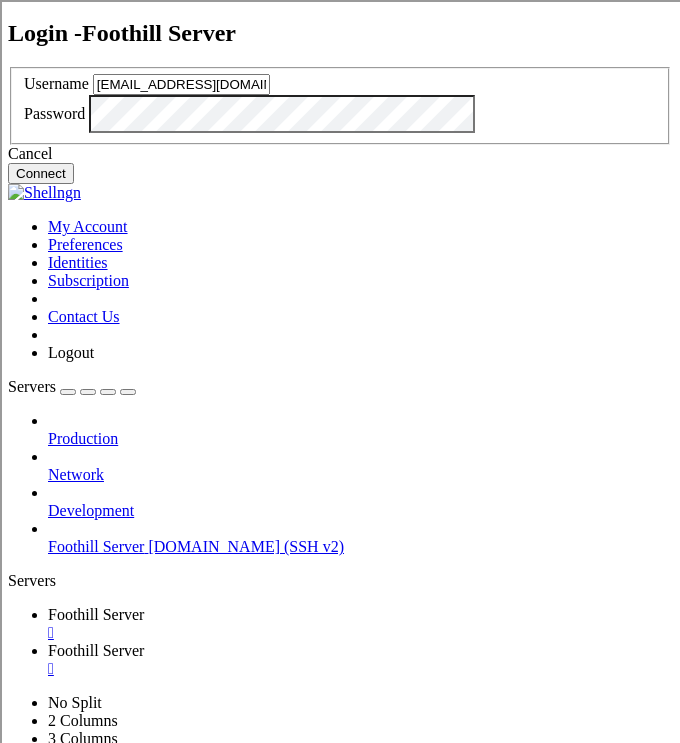click on "Connect" at bounding box center [41, 173] 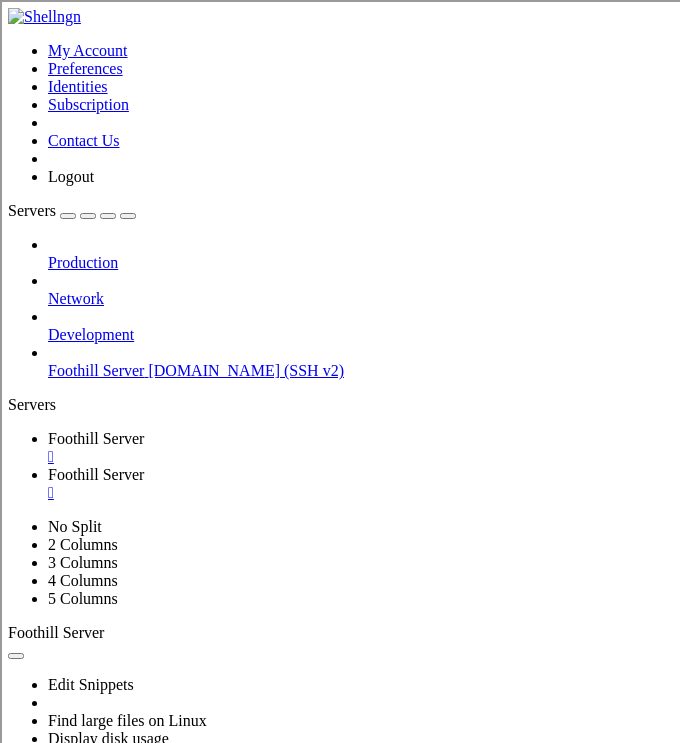 type on "[EMAIL_ADDRESS][DOMAIN_NAME]" 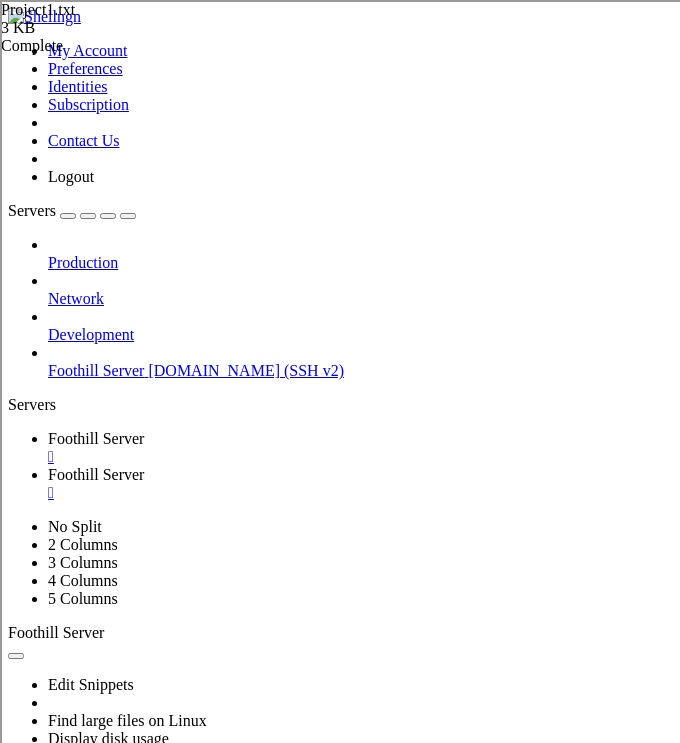 click on "Foothill Server
" at bounding box center (360, 448) 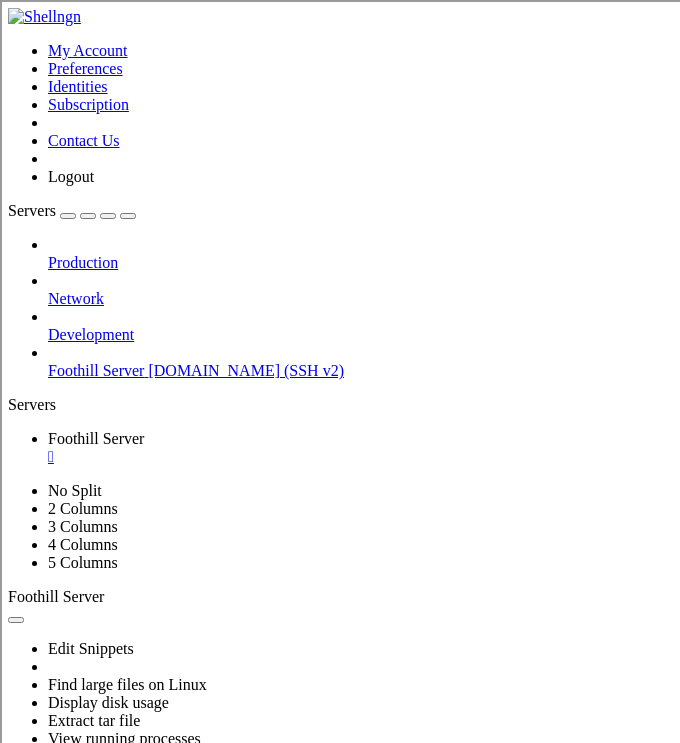 click at bounding box center [16, 779] 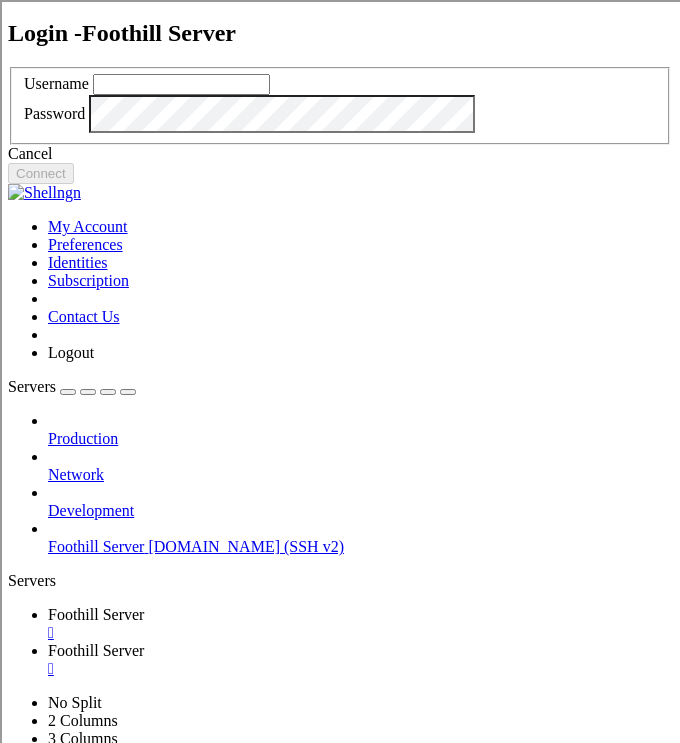 type on "[EMAIL_ADDRESS][DOMAIN_NAME]" 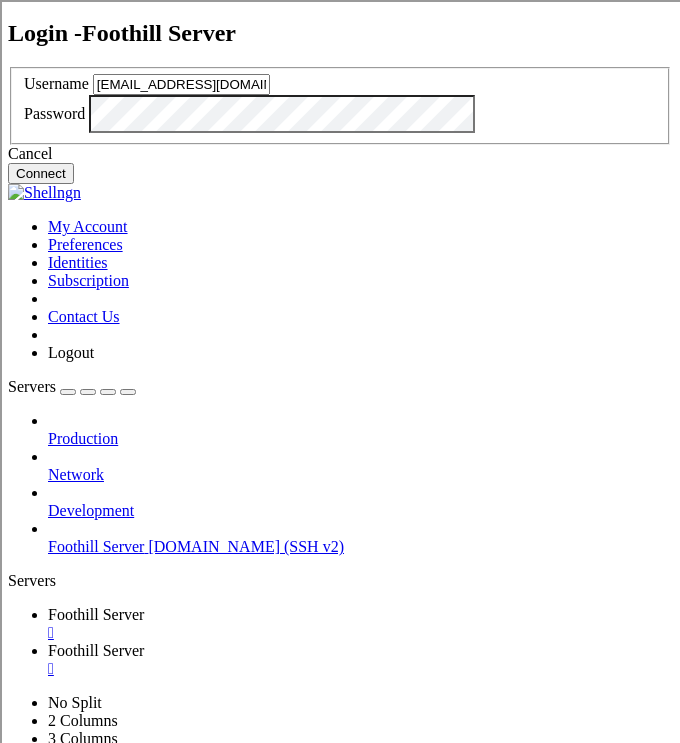 click on "Connect" at bounding box center [41, 173] 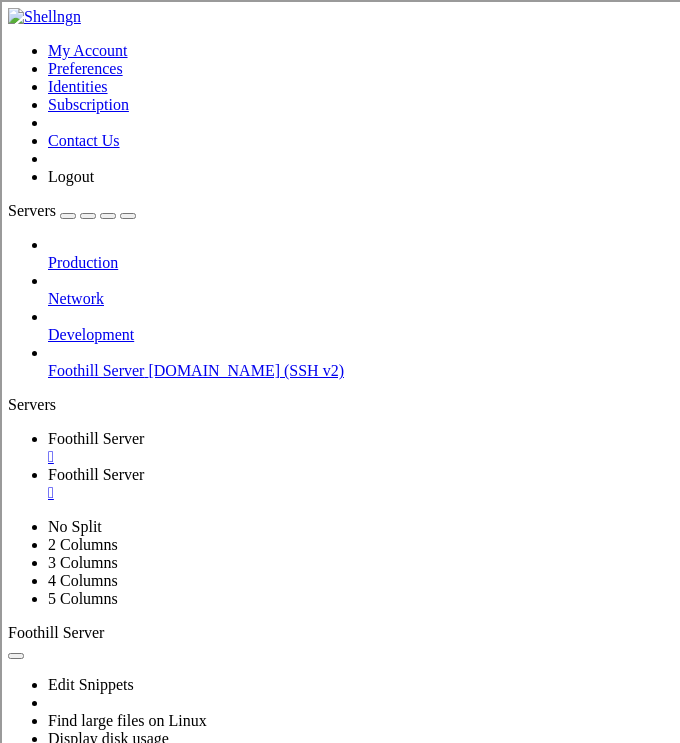 type on "[EMAIL_ADDRESS][DOMAIN_NAME]" 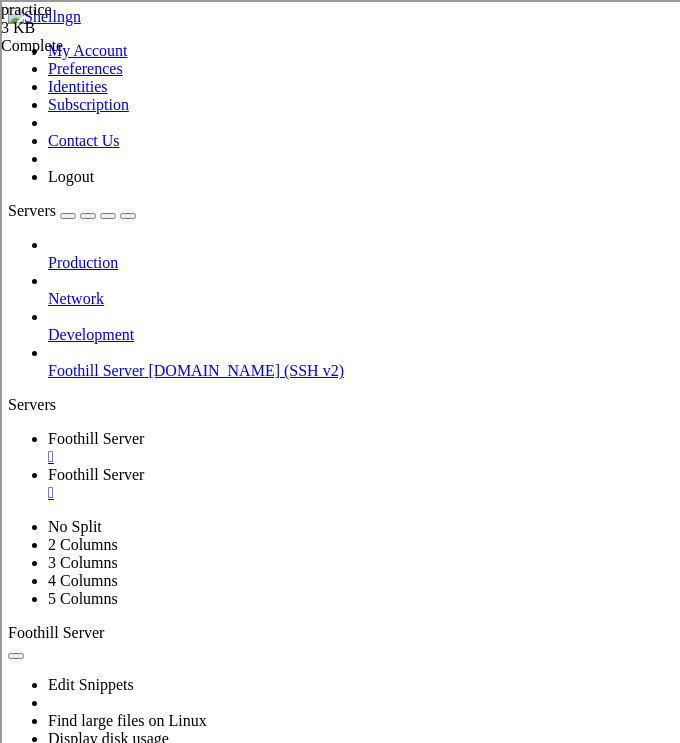 click on "" at bounding box center [360, 493] 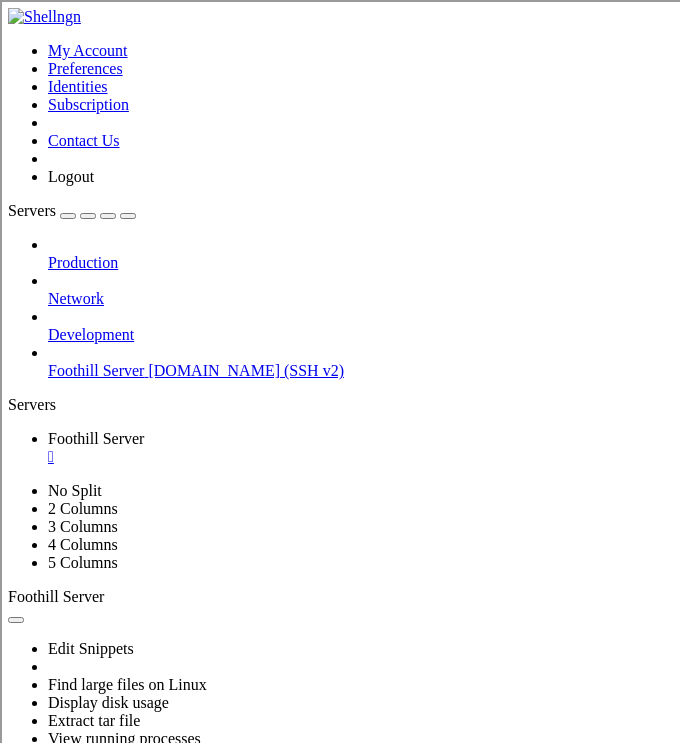scroll, scrollTop: 0, scrollLeft: 0, axis: both 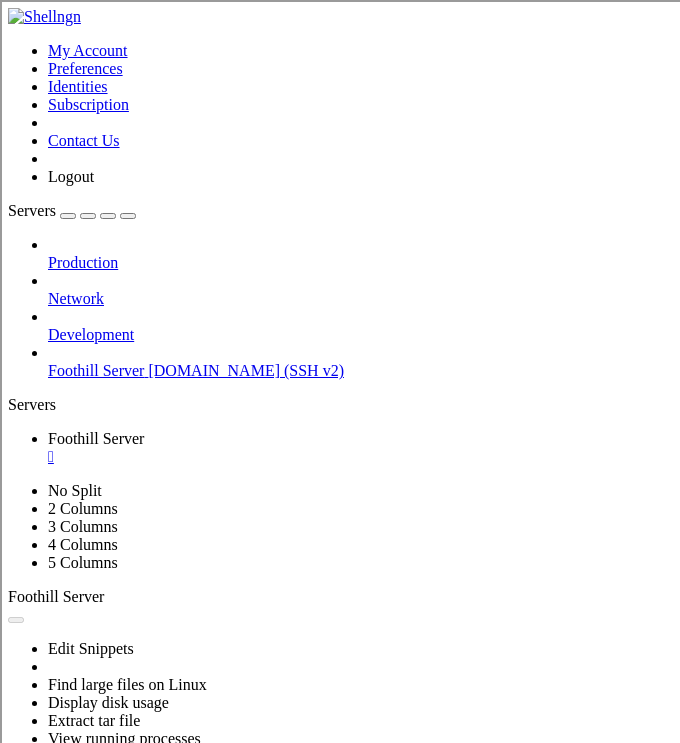 click on "Reconnect" at bounding box center (48, 852) 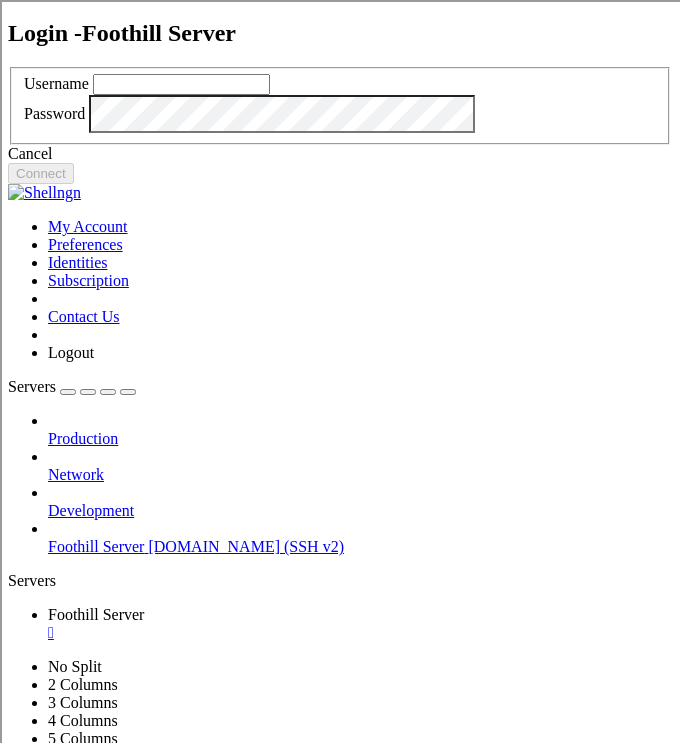 type on "[EMAIL_ADDRESS][DOMAIN_NAME]" 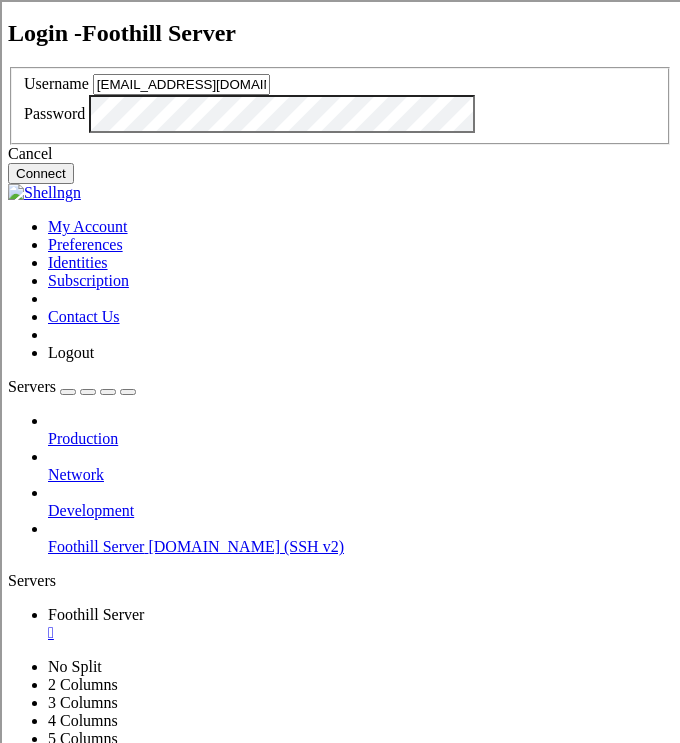 click on "Connect" at bounding box center (41, 173) 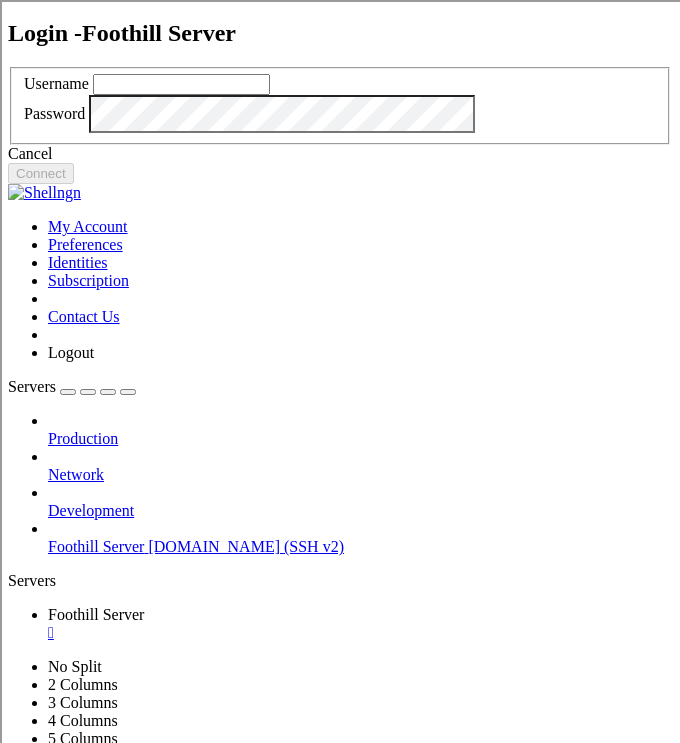 type on "[EMAIL_ADDRESS][DOMAIN_NAME]" 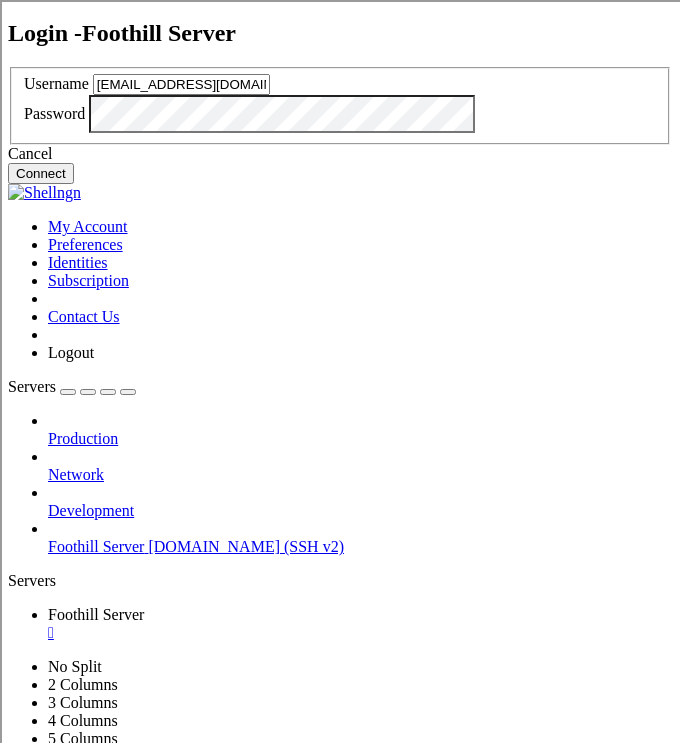 click on "Connect" at bounding box center (41, 173) 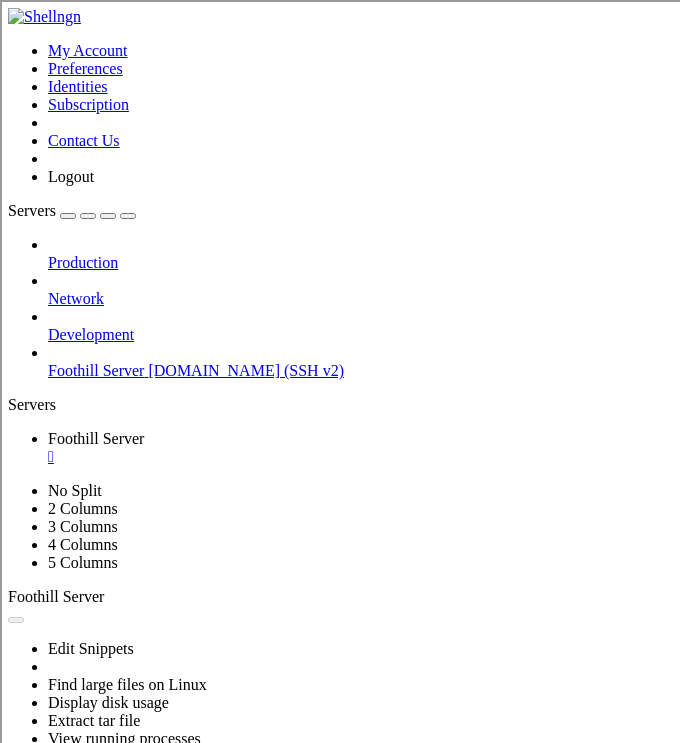 click on "Reconnect" at bounding box center [48, 852] 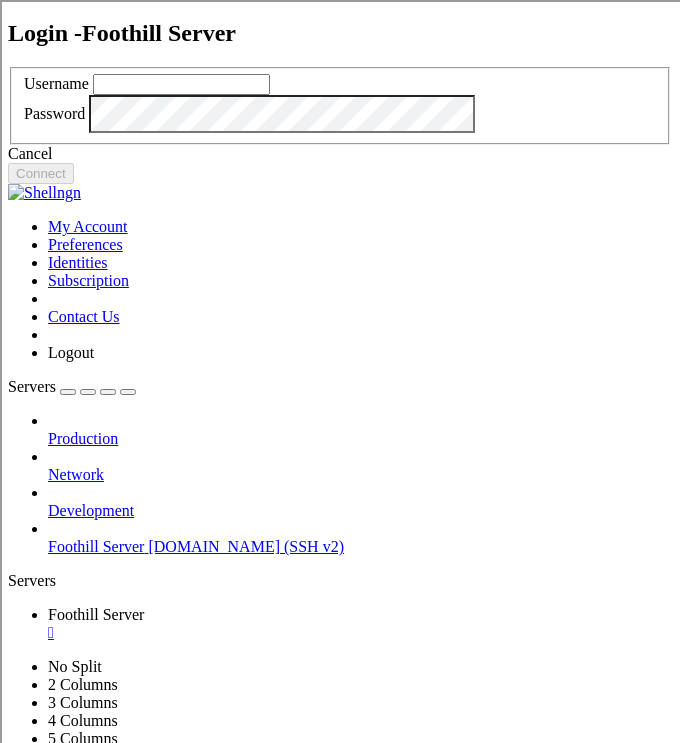 type on "[EMAIL_ADDRESS][DOMAIN_NAME]" 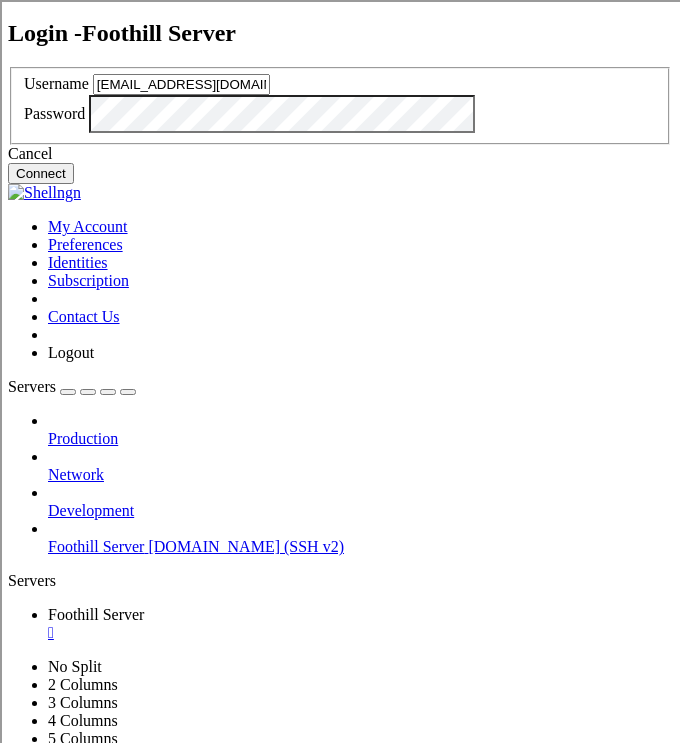 click on "Connect" at bounding box center (41, 173) 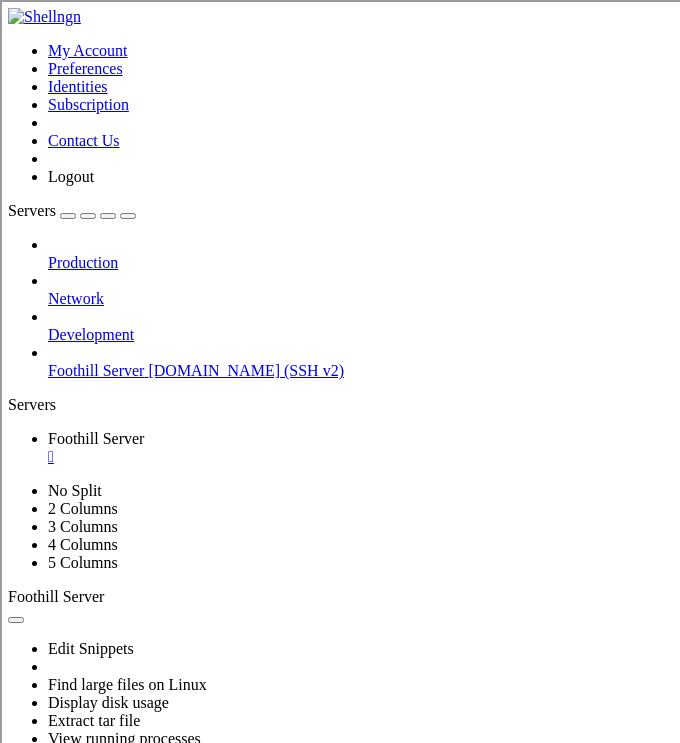 click 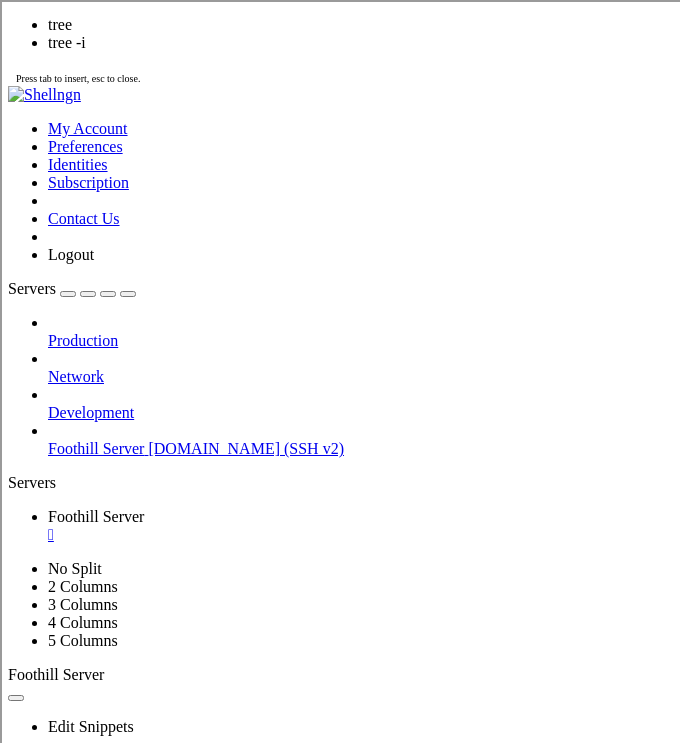 scroll, scrollTop: 1476, scrollLeft: 0, axis: vertical 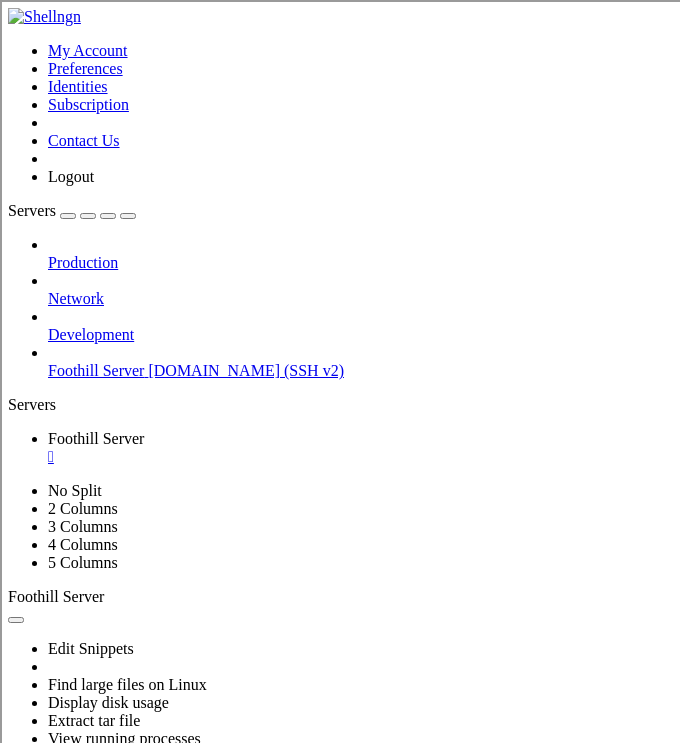 click on "[[EMAIL_ADDRESS][DOMAIN_NAME]@psme2 ~]$" 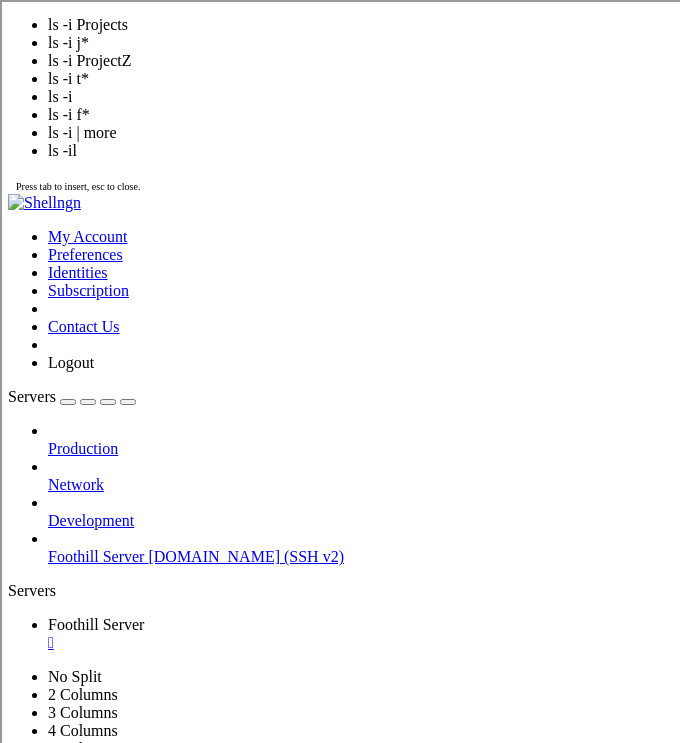 scroll, scrollTop: 2142, scrollLeft: 0, axis: vertical 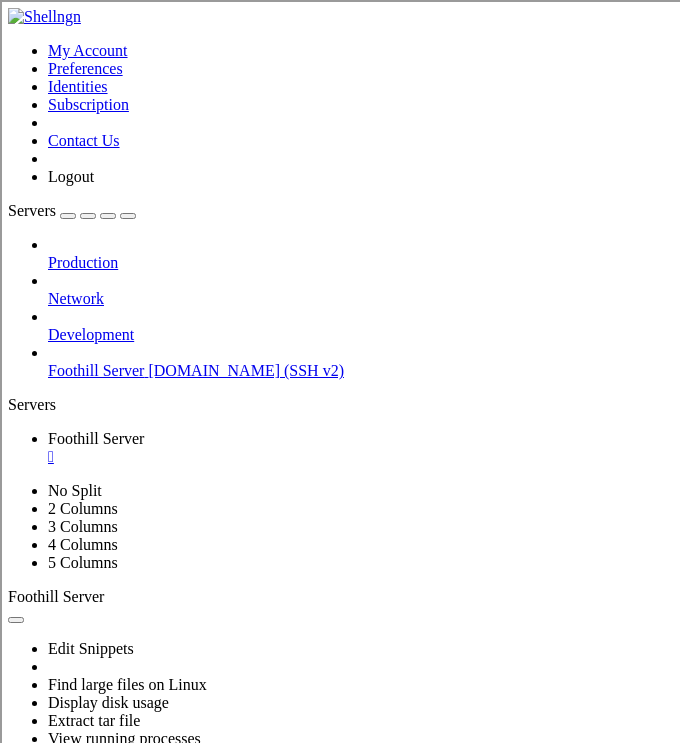 click at bounding box center [12, 785] 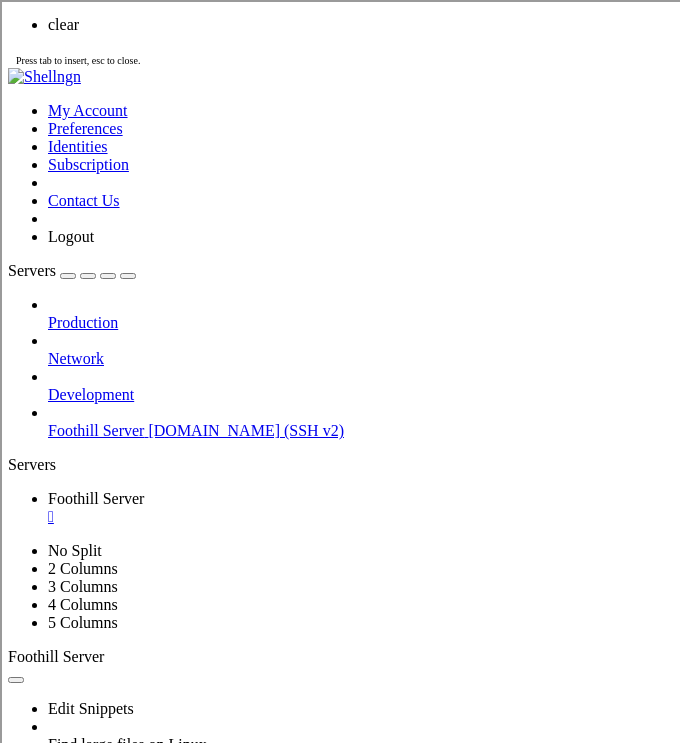 scroll, scrollTop: 0, scrollLeft: 0, axis: both 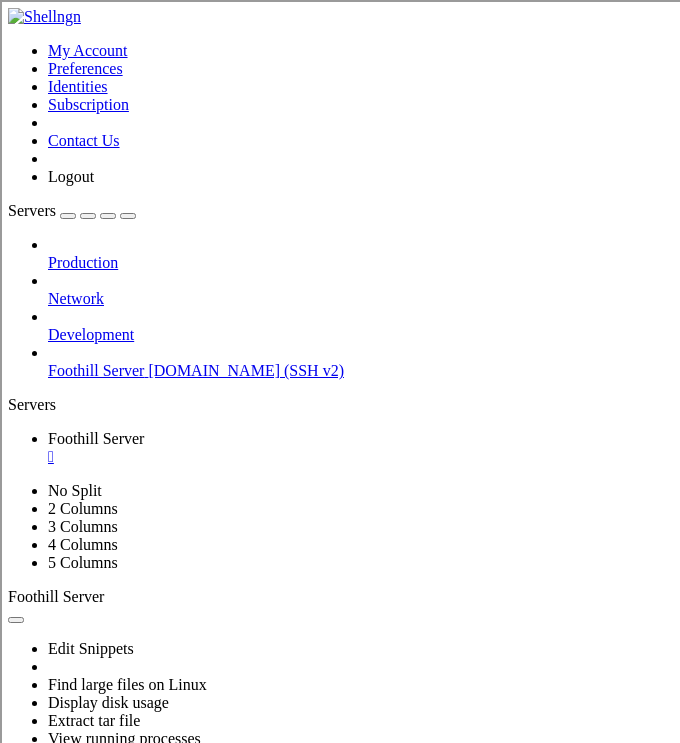 click 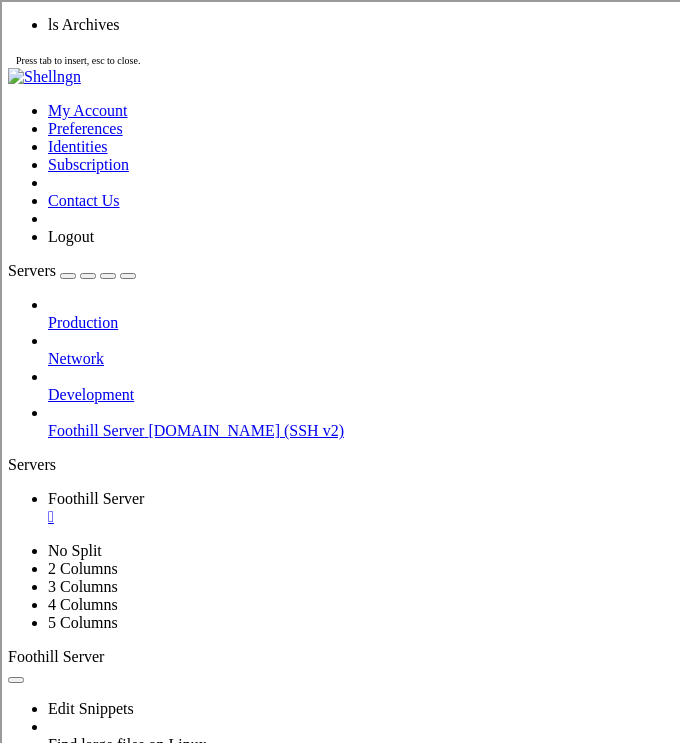 scroll, scrollTop: 450, scrollLeft: 0, axis: vertical 